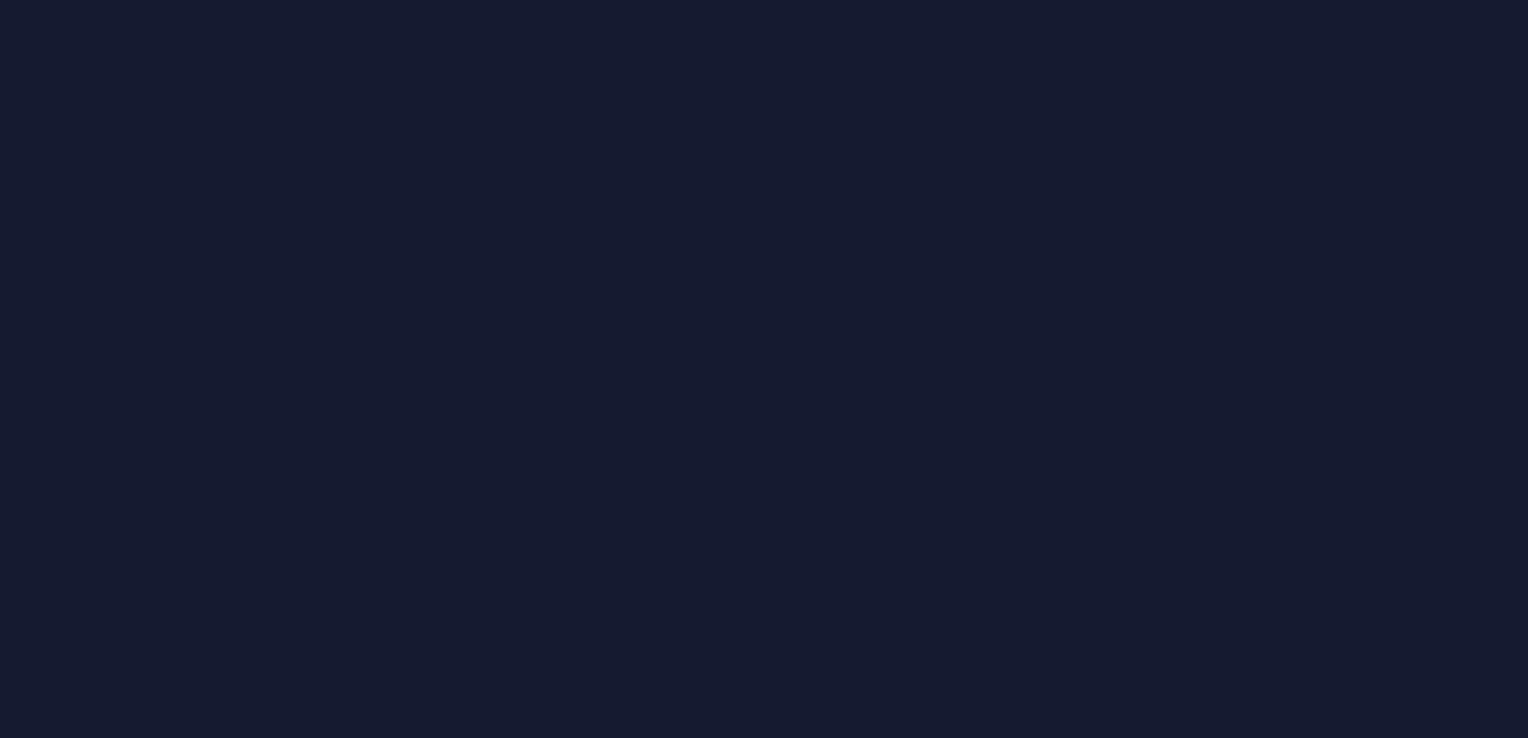 scroll, scrollTop: 0, scrollLeft: 0, axis: both 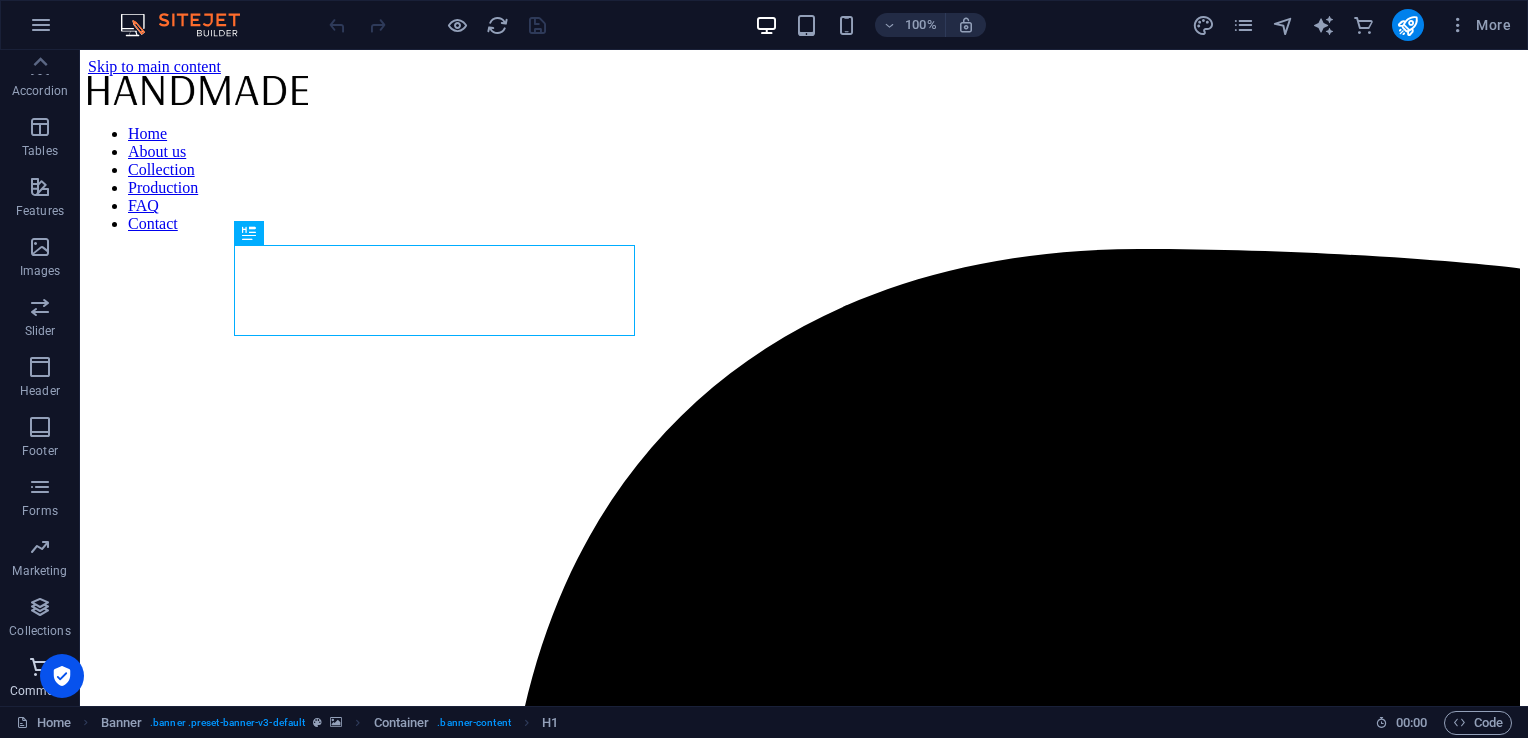 click on "Commerce" at bounding box center (40, 679) 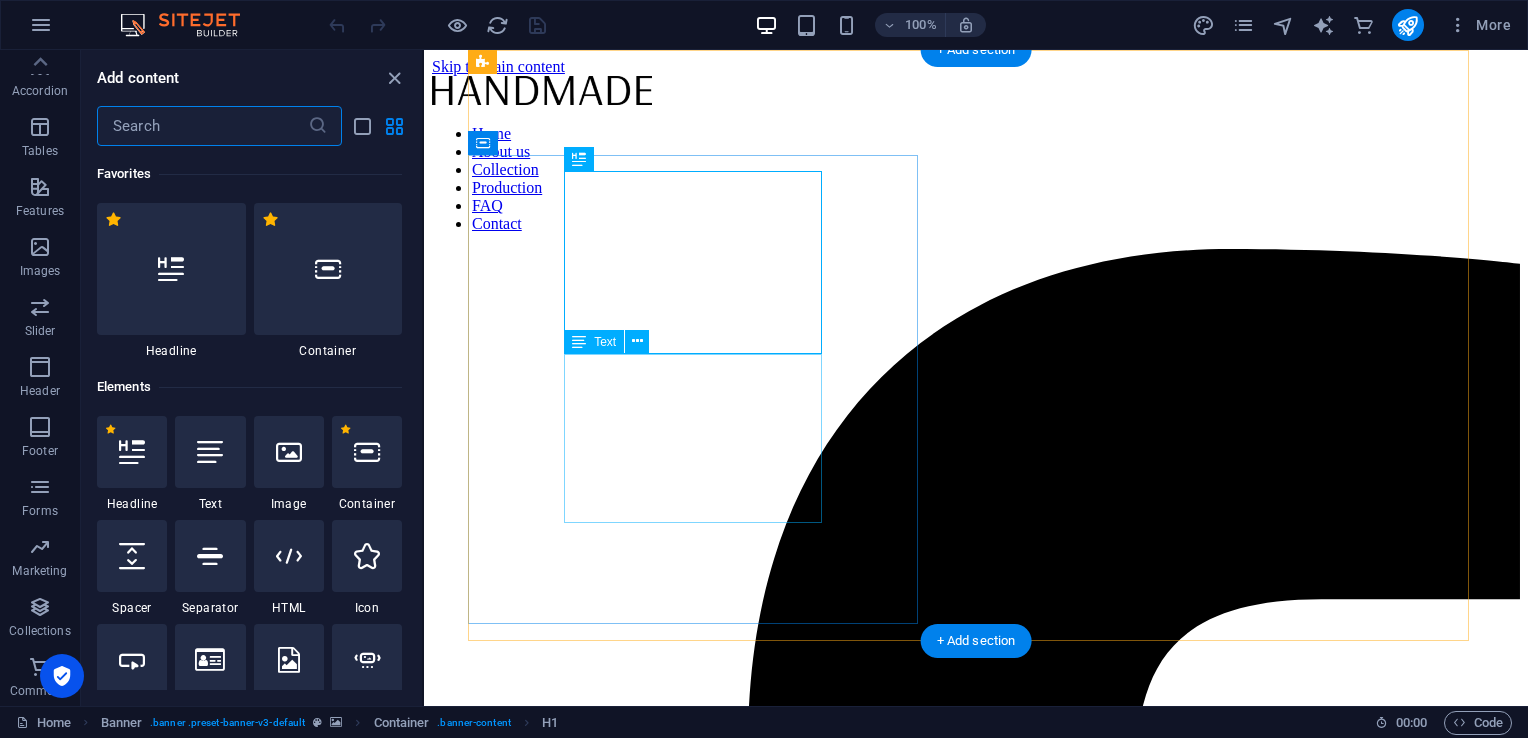 scroll, scrollTop: 19107, scrollLeft: 0, axis: vertical 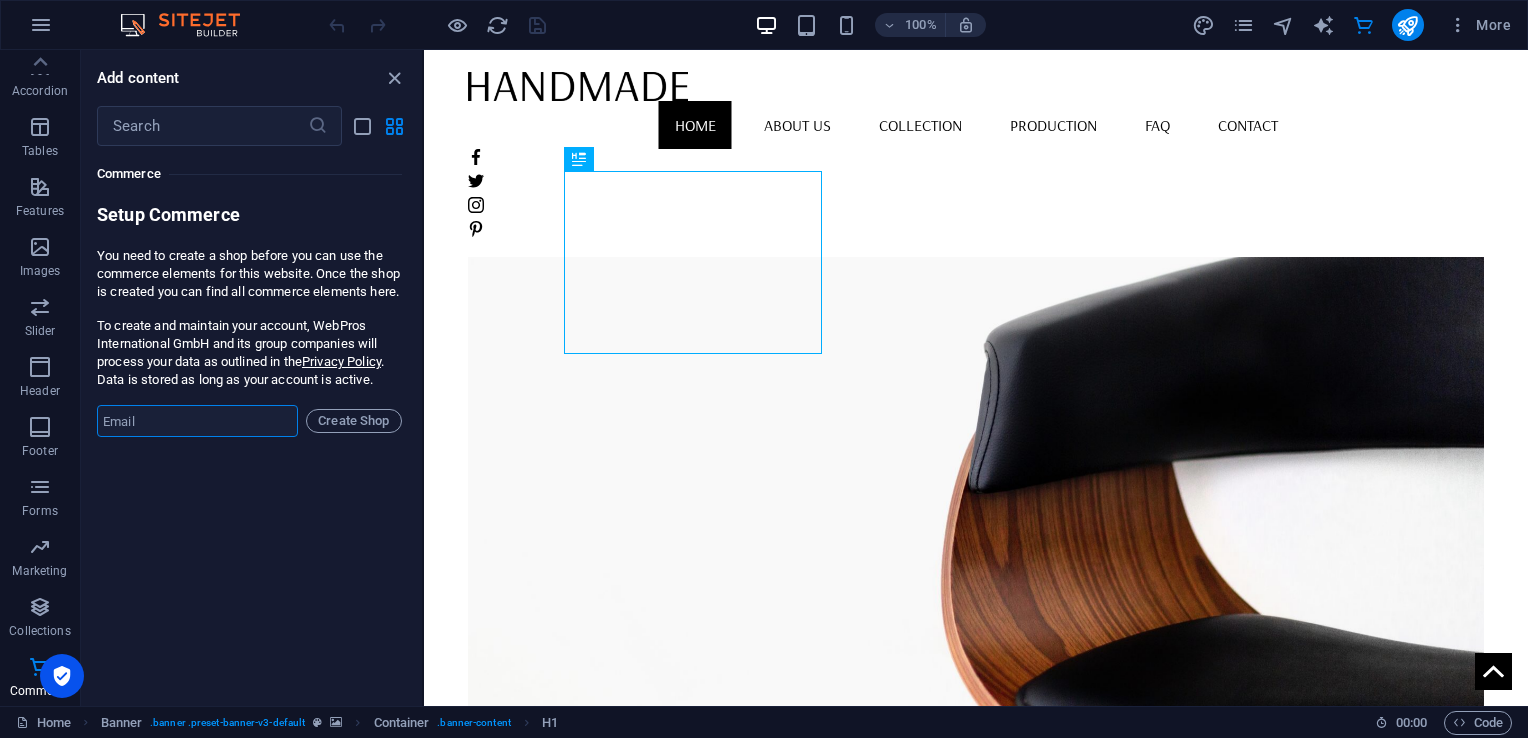 click at bounding box center [197, 421] 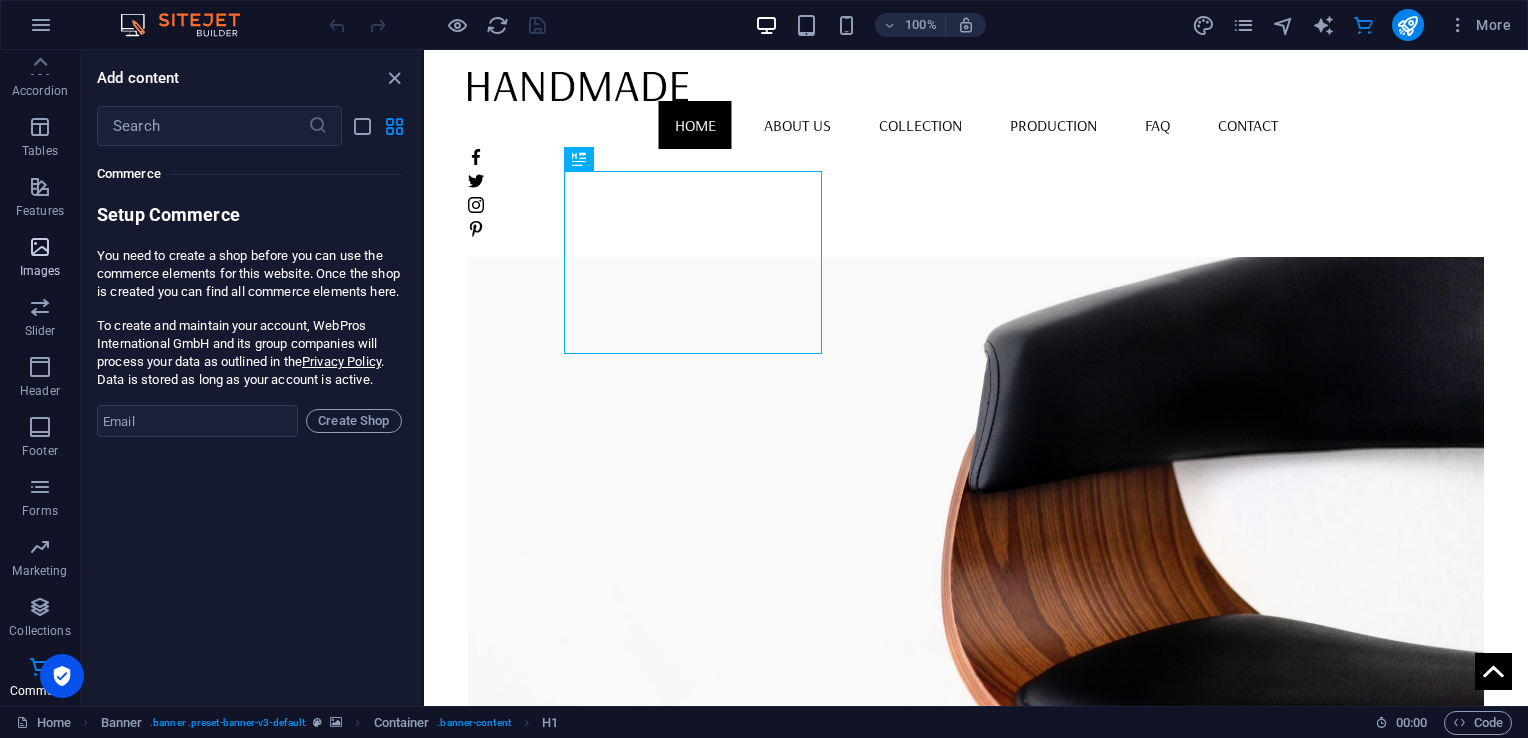 click at bounding box center (40, 247) 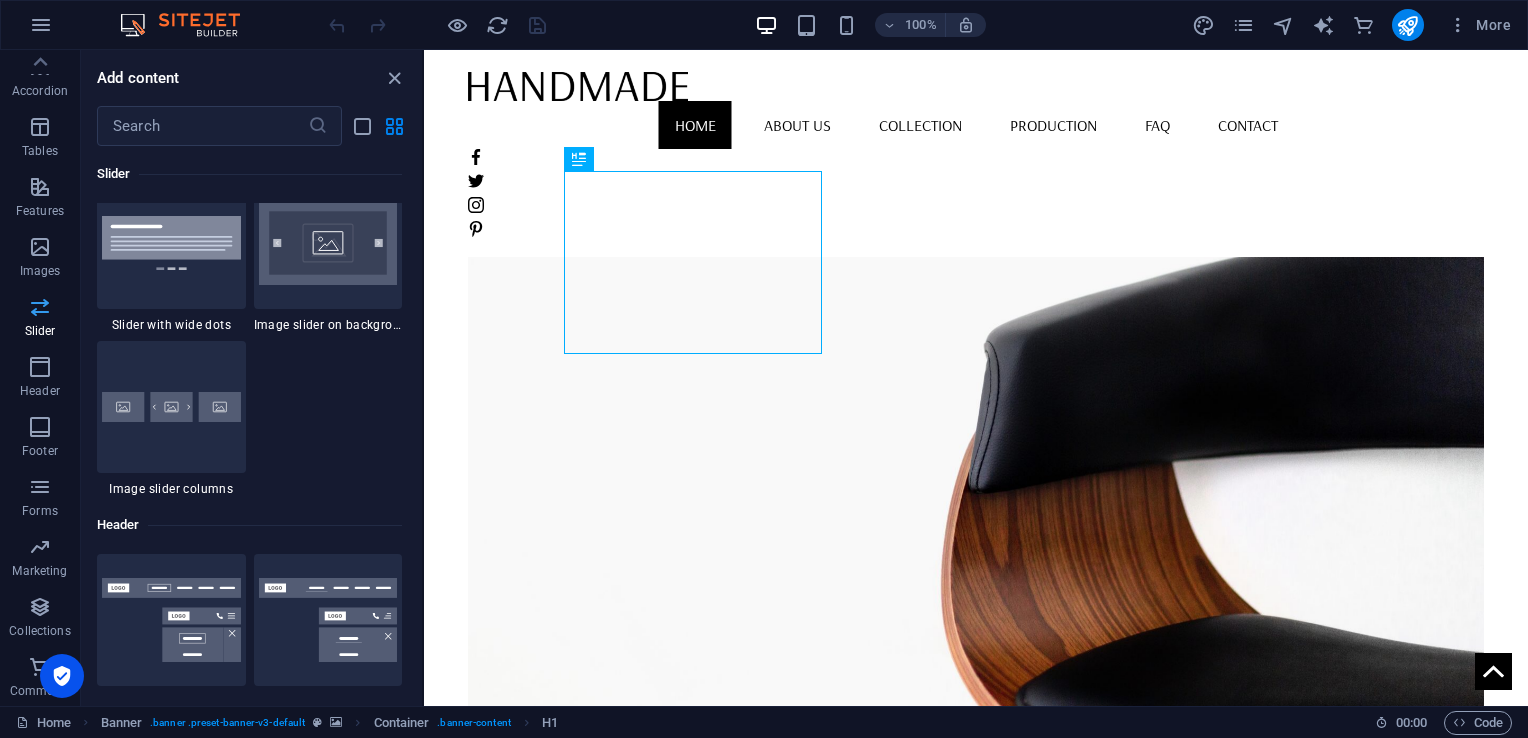 scroll, scrollTop: 11471, scrollLeft: 0, axis: vertical 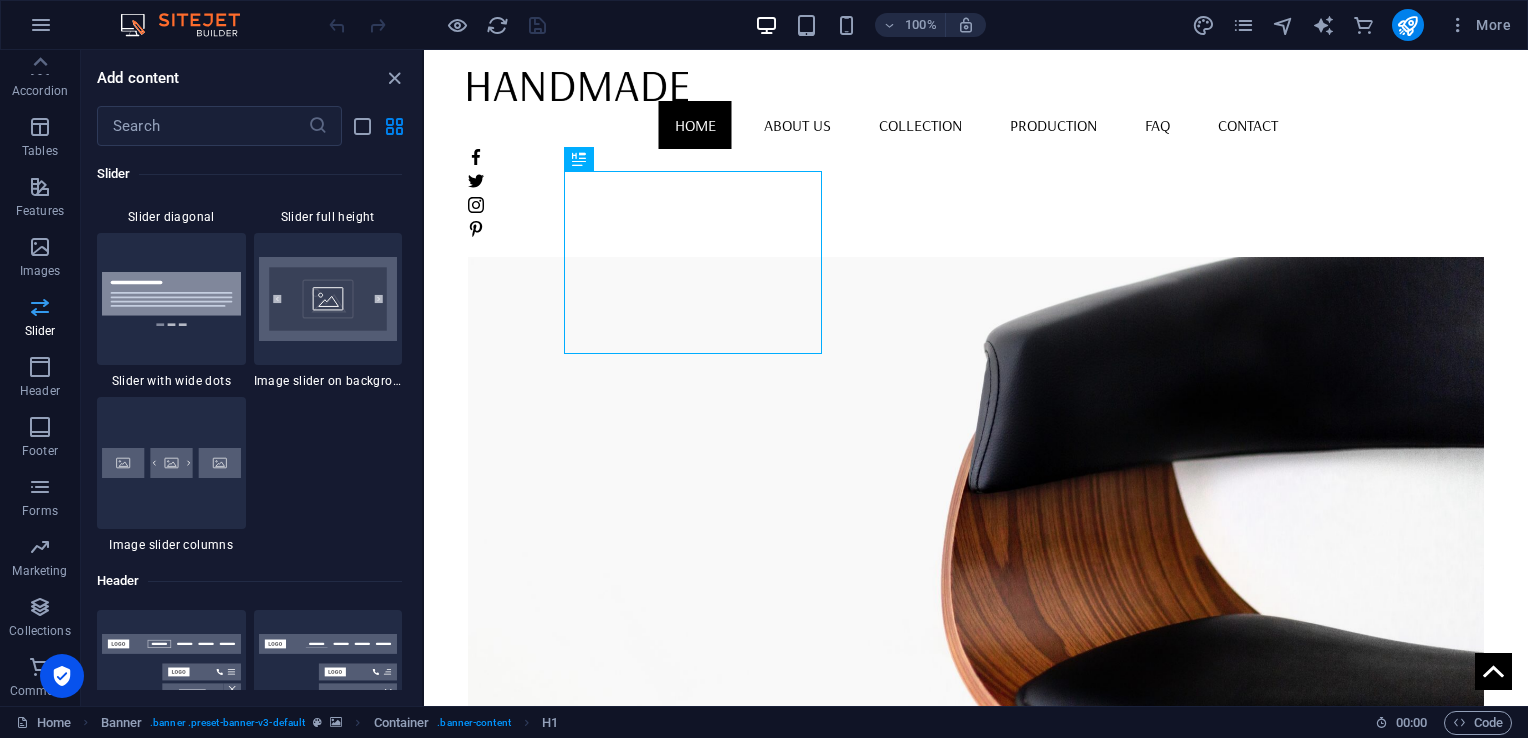 click on "Slider" at bounding box center (40, 331) 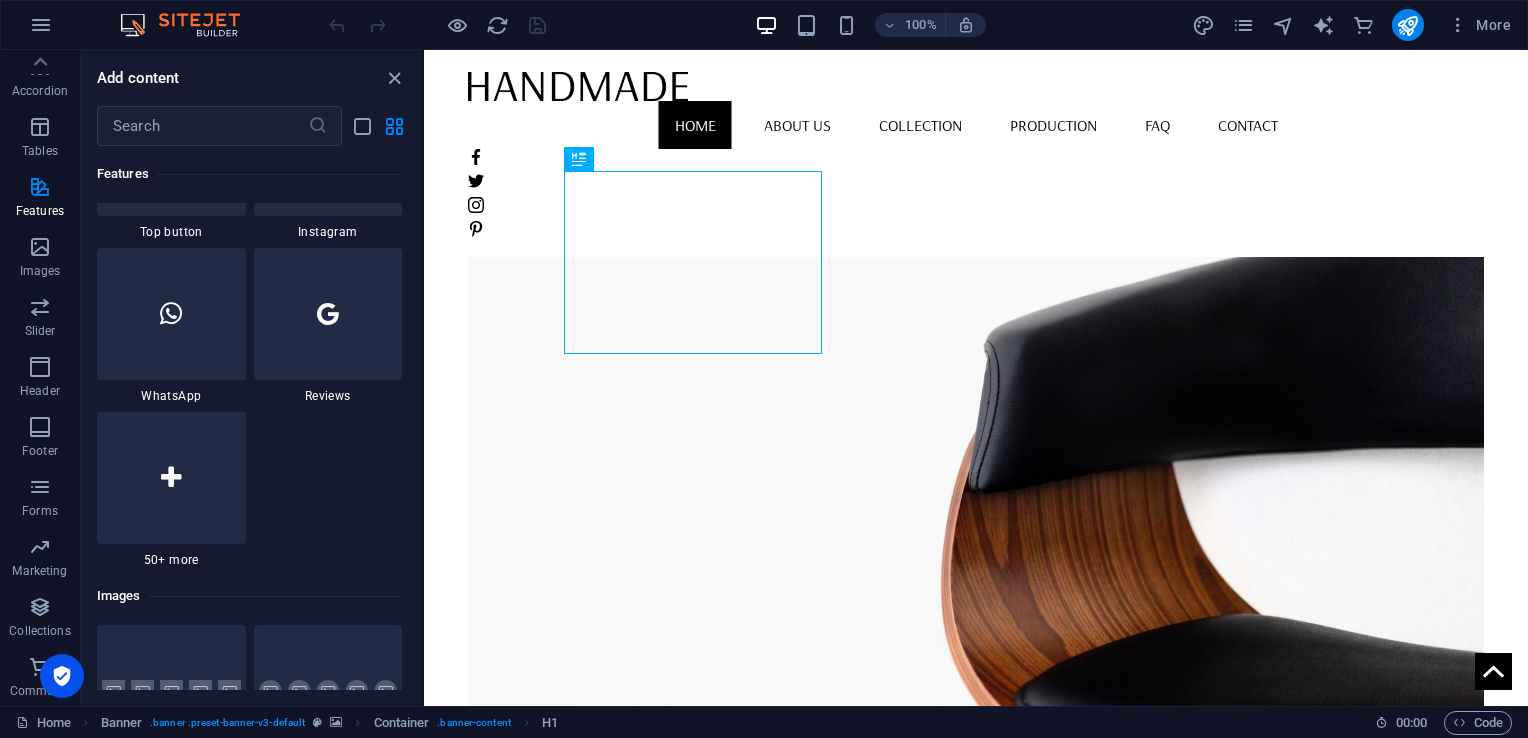 scroll, scrollTop: 9686, scrollLeft: 0, axis: vertical 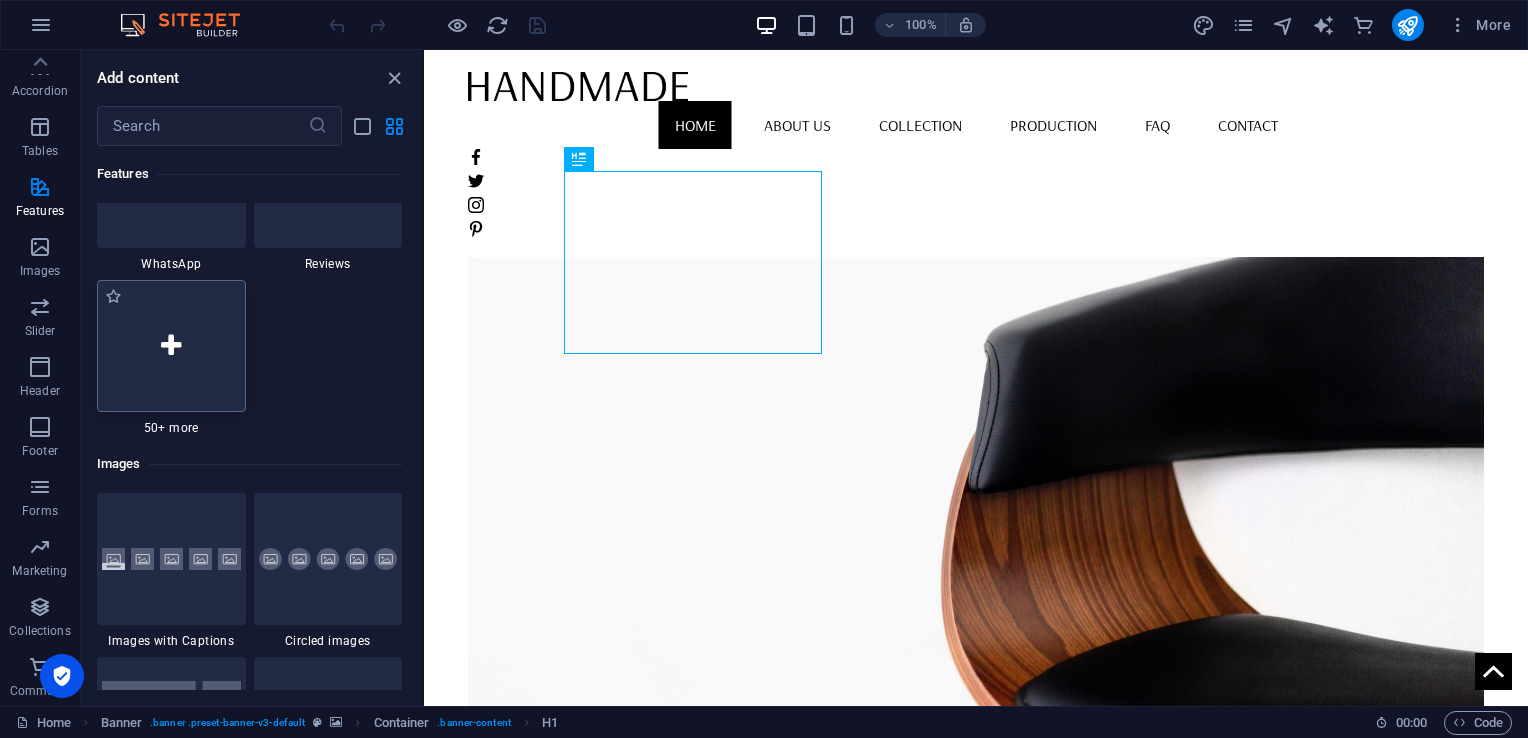 click at bounding box center [171, 346] 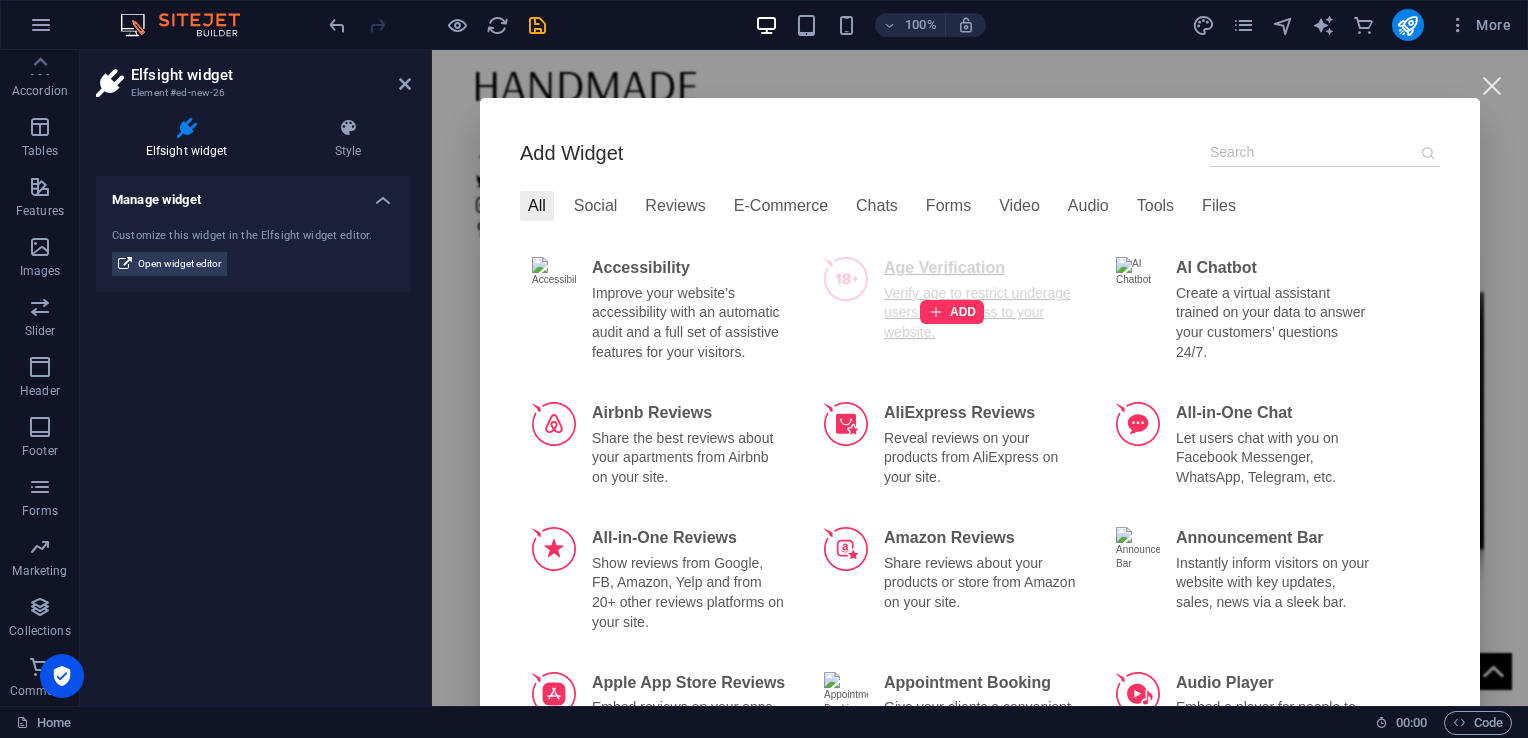 scroll, scrollTop: 26, scrollLeft: 0, axis: vertical 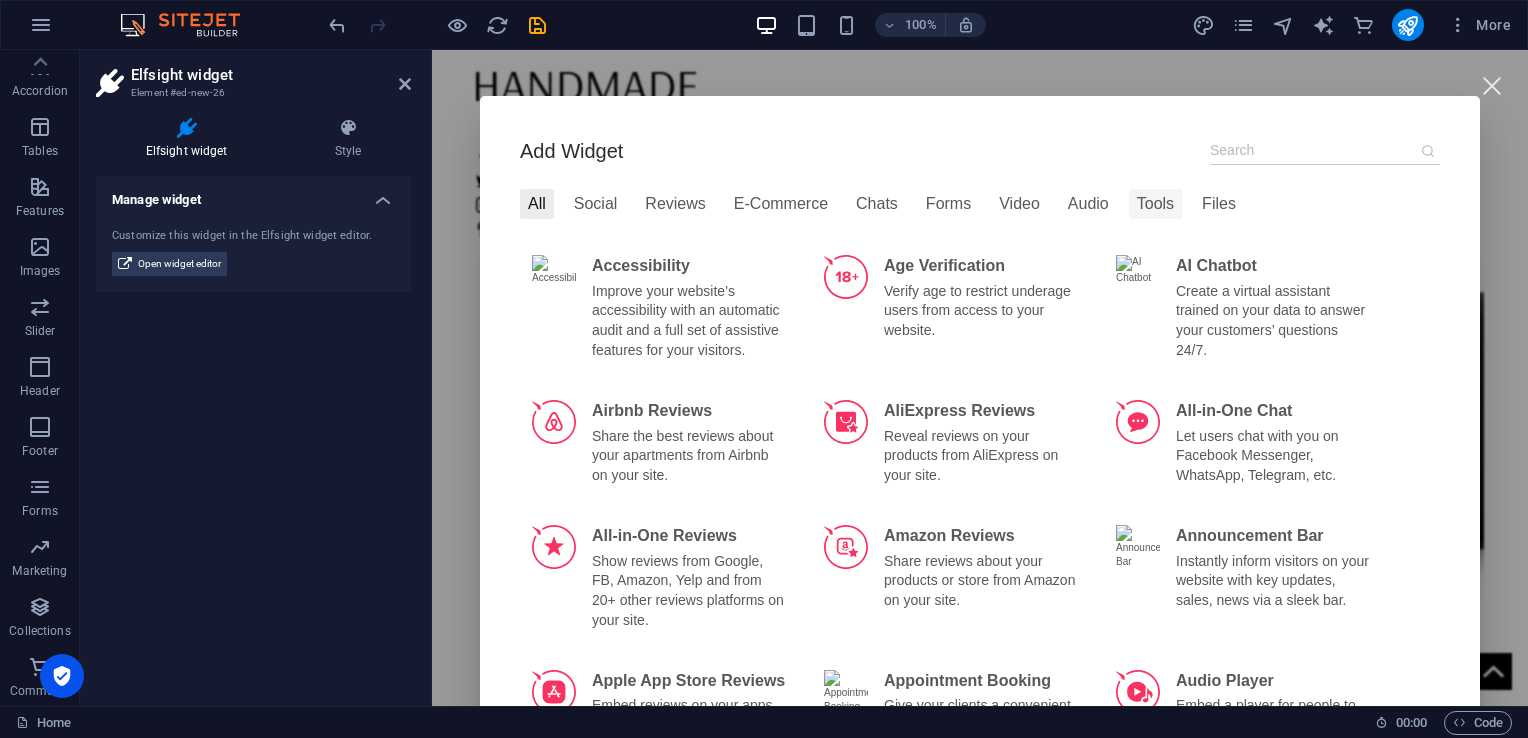 click on "Tools" at bounding box center [1155, 204] 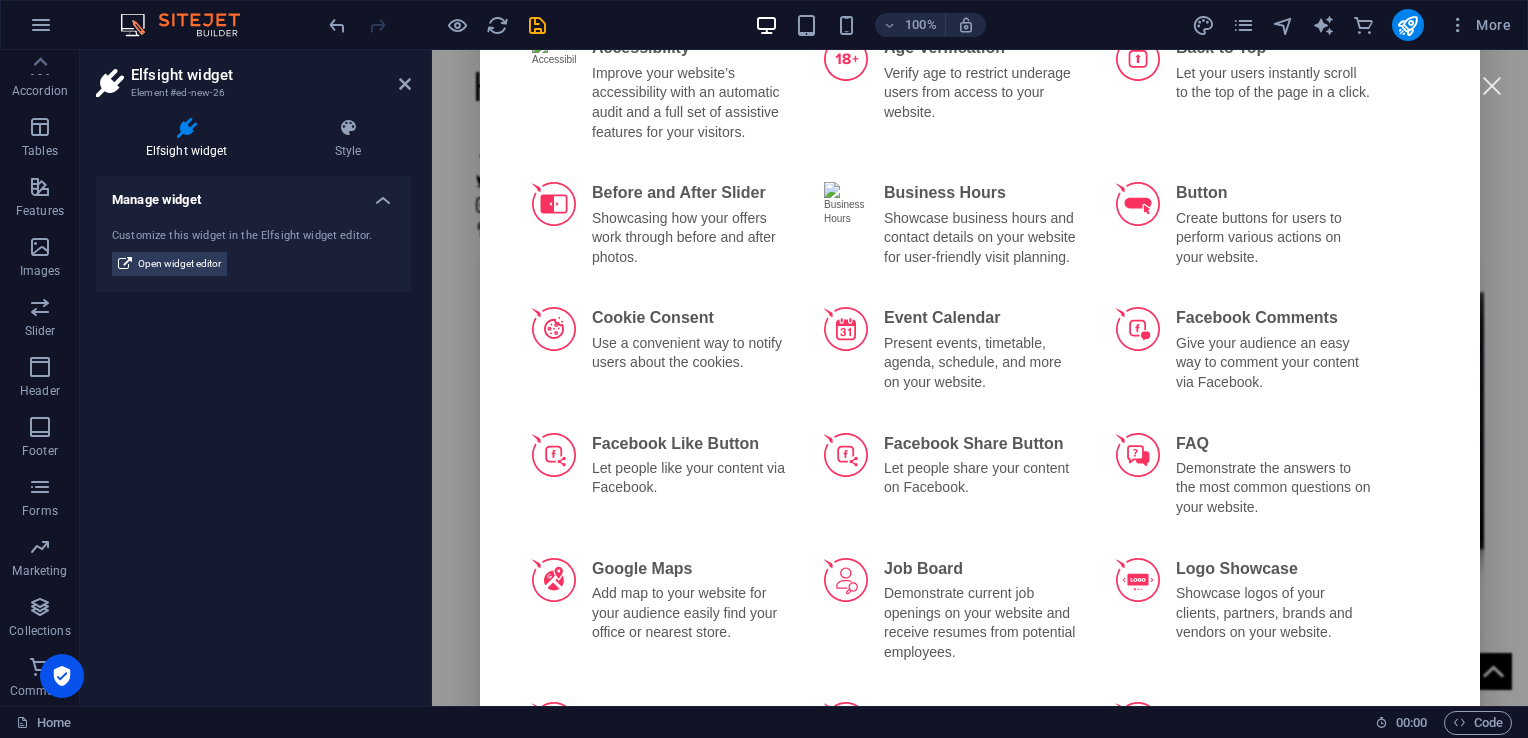 scroll, scrollTop: 0, scrollLeft: 0, axis: both 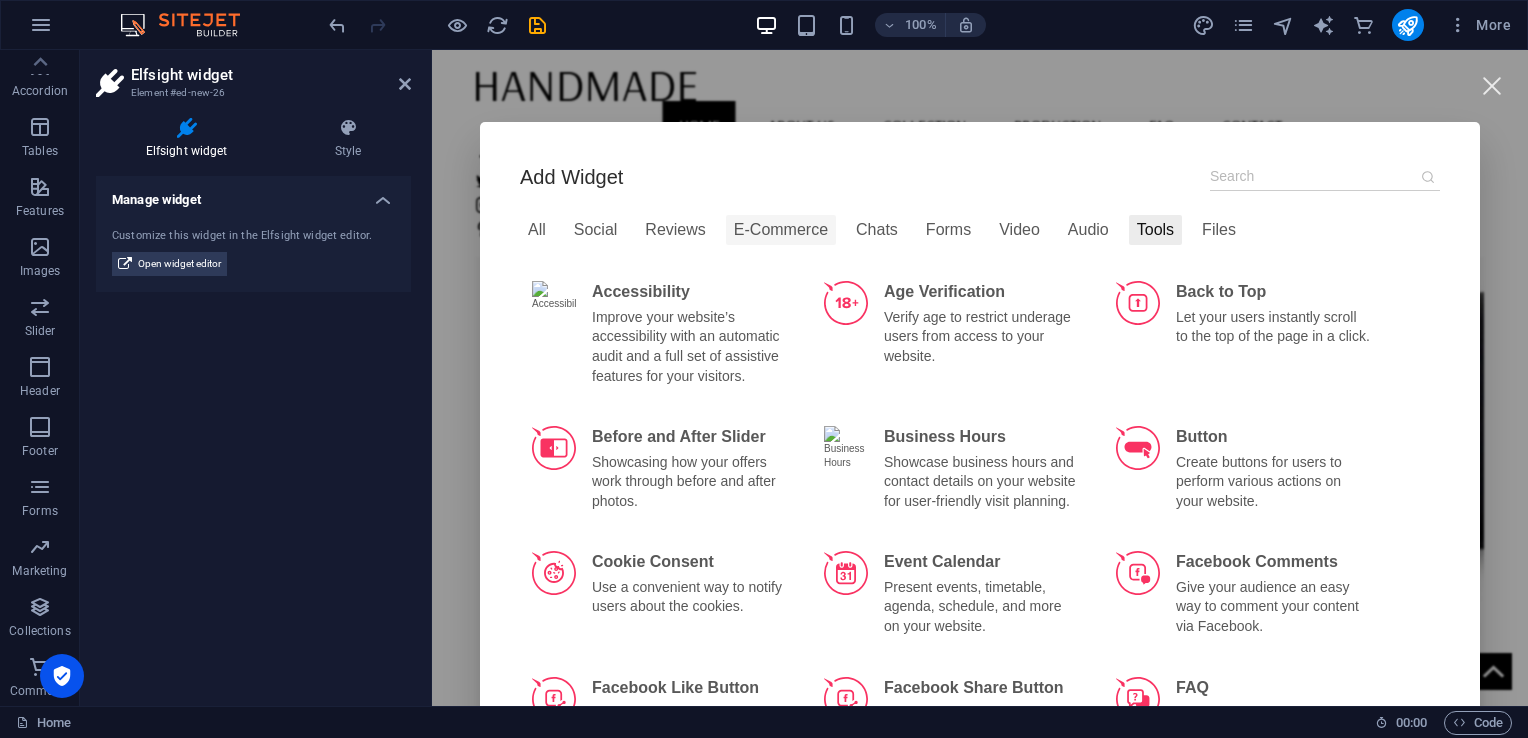 click on "E-Commerce" at bounding box center [781, 230] 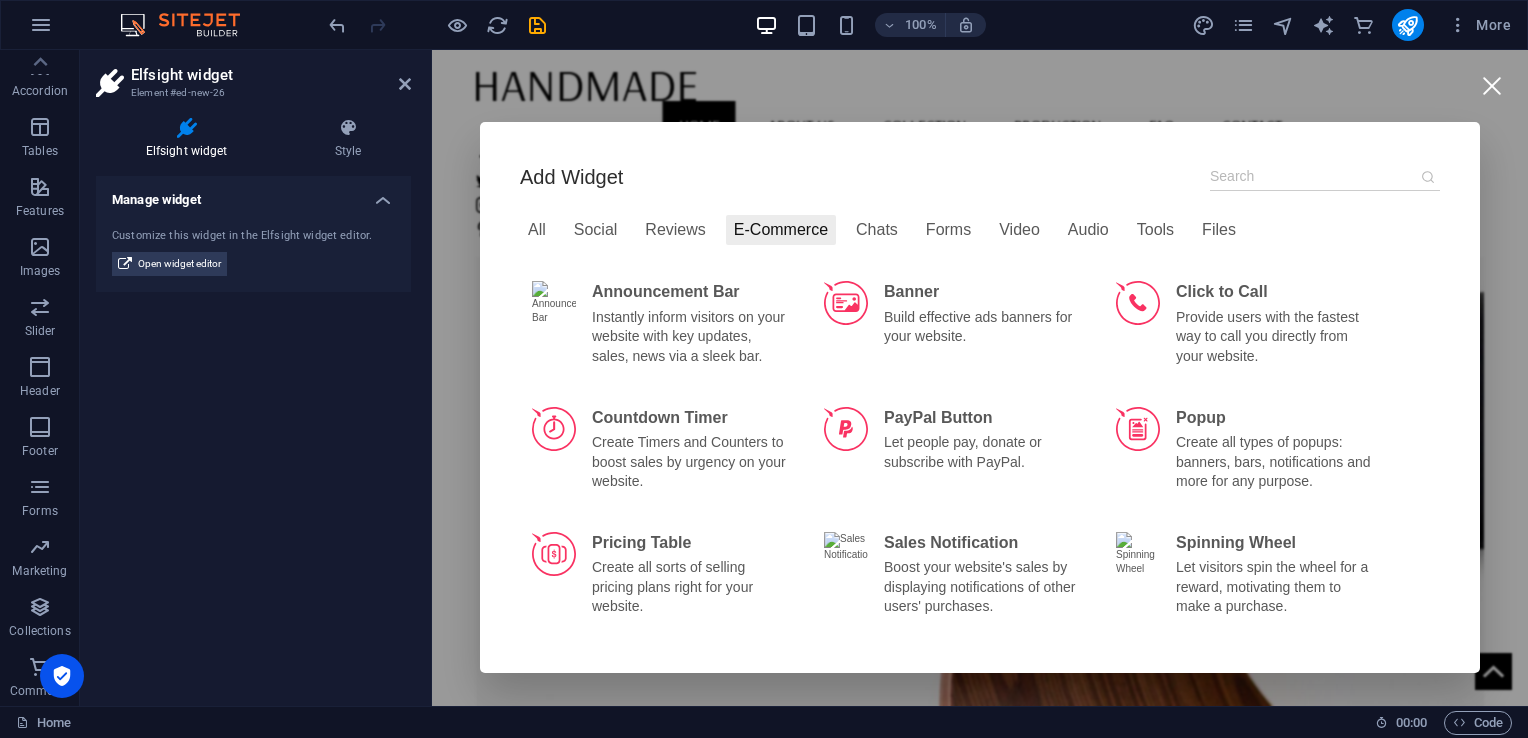 click at bounding box center (1491, 85) 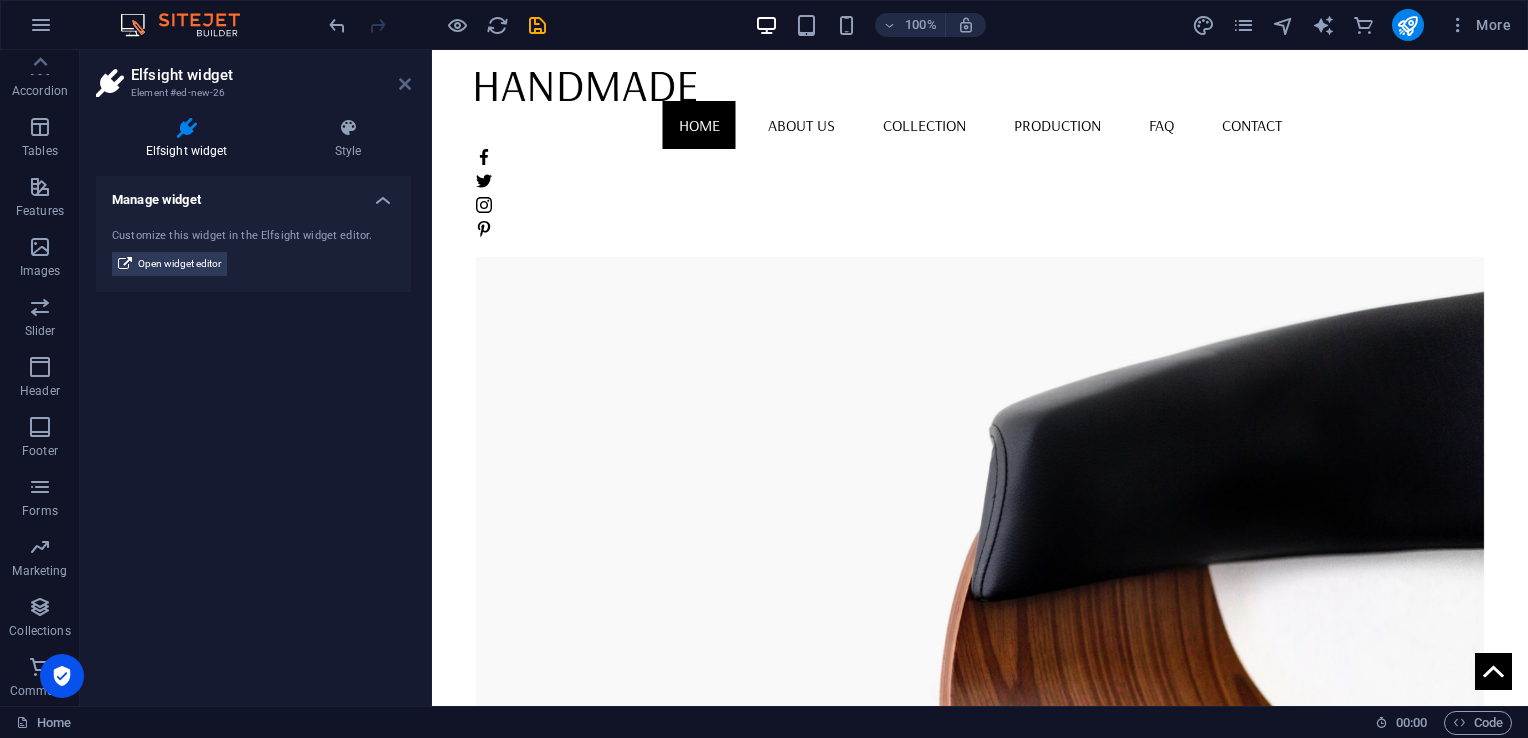 click at bounding box center (405, 84) 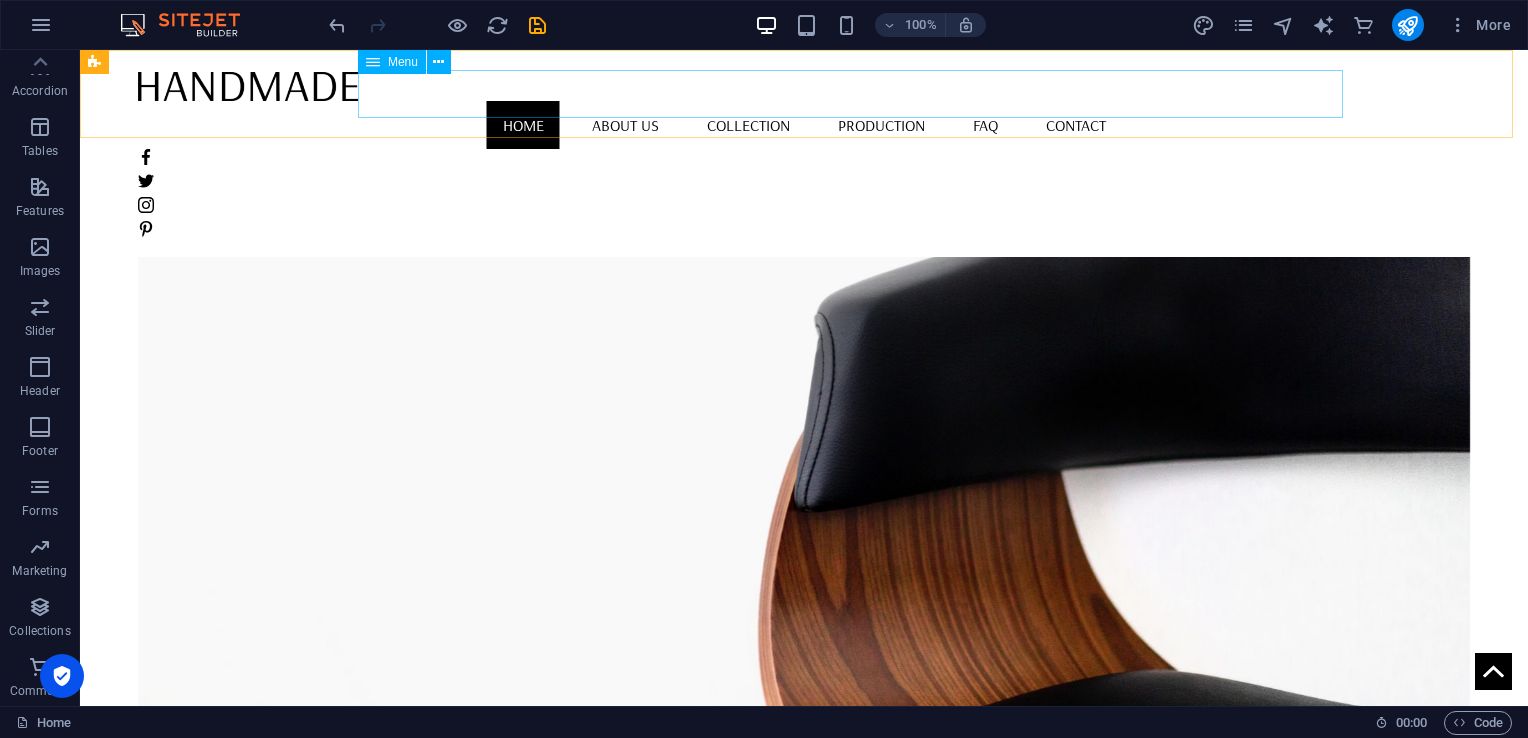 click on "Home About us Collection Production FAQ Contact" at bounding box center (804, 125) 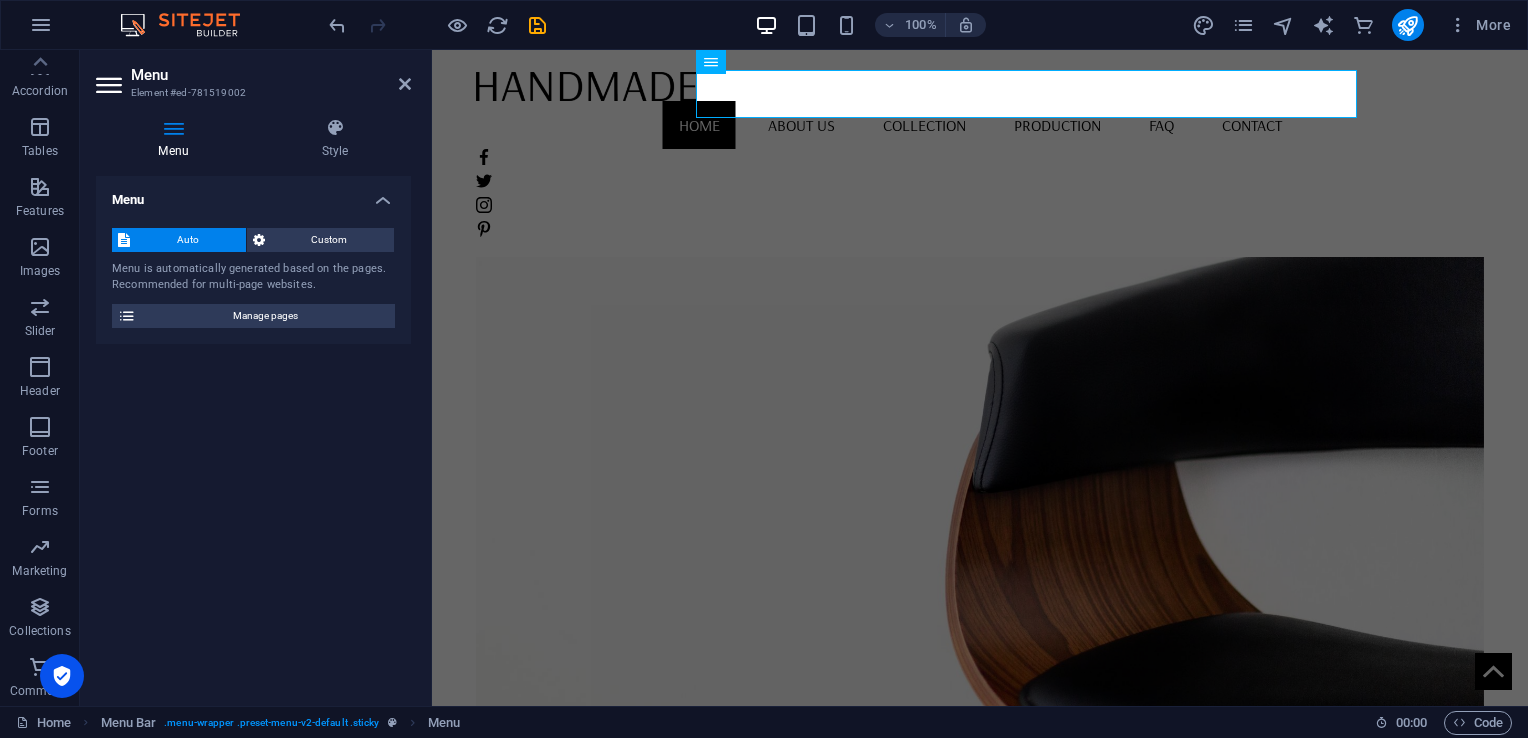 click at bounding box center (405, 84) 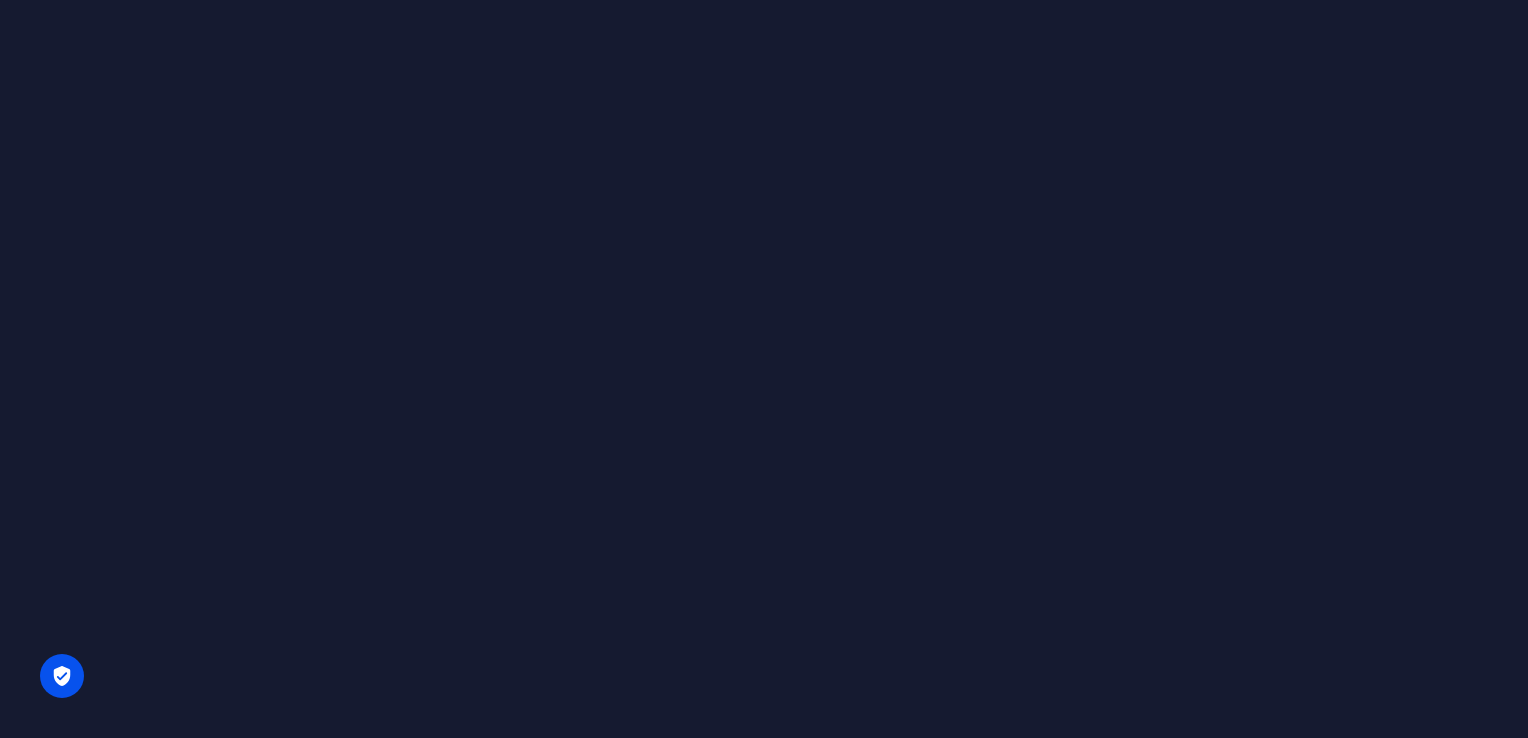 scroll, scrollTop: 0, scrollLeft: 0, axis: both 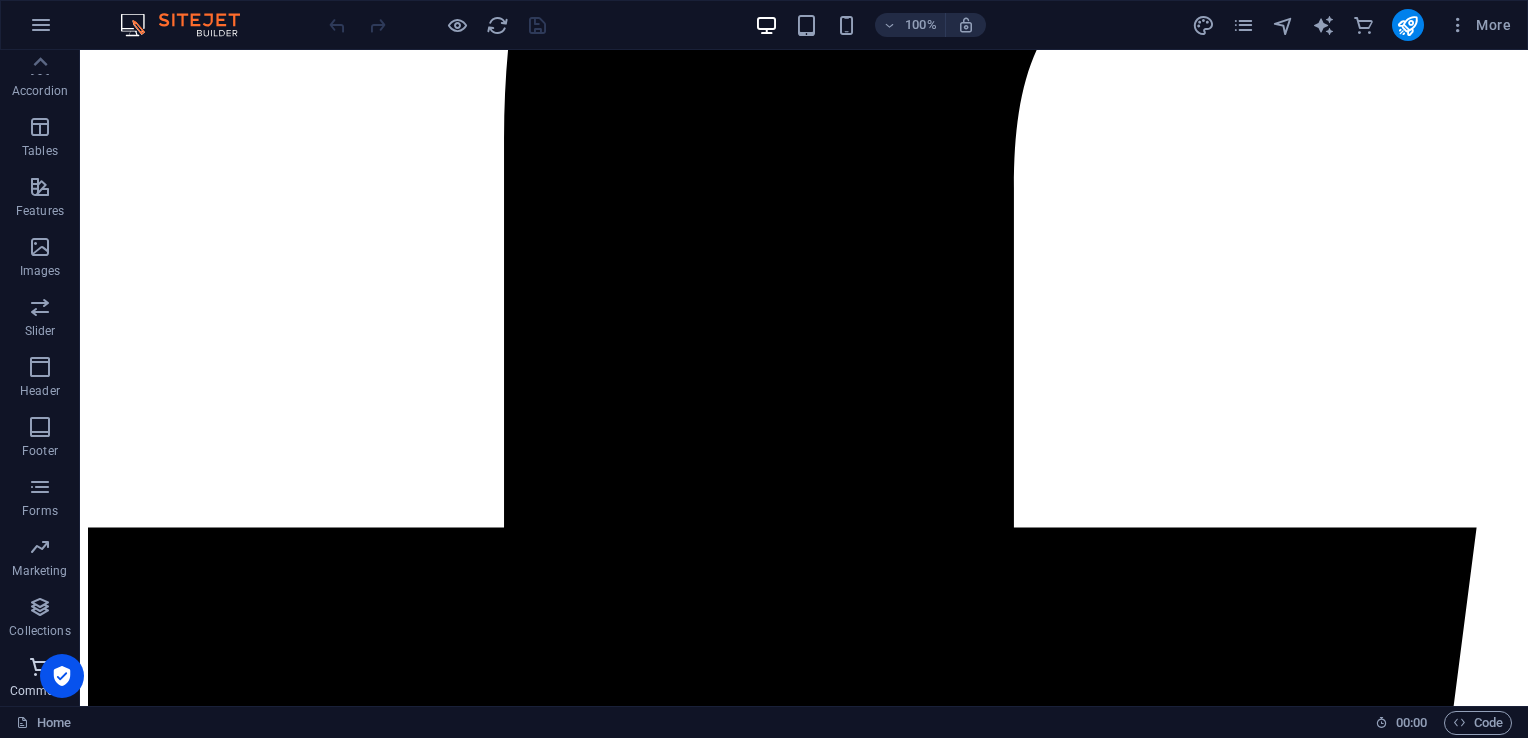 click on "Commerce" at bounding box center [40, 679] 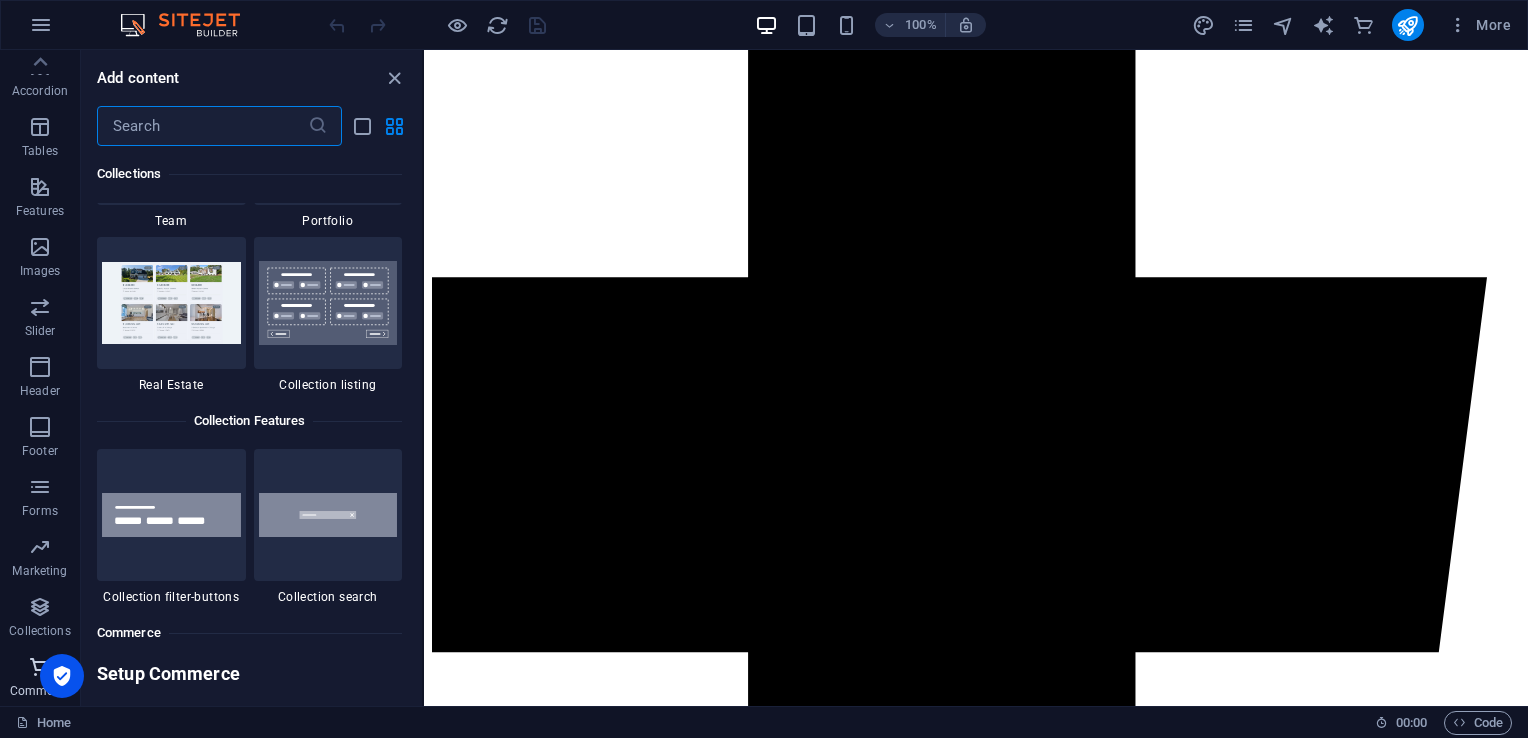 scroll, scrollTop: 19107, scrollLeft: 0, axis: vertical 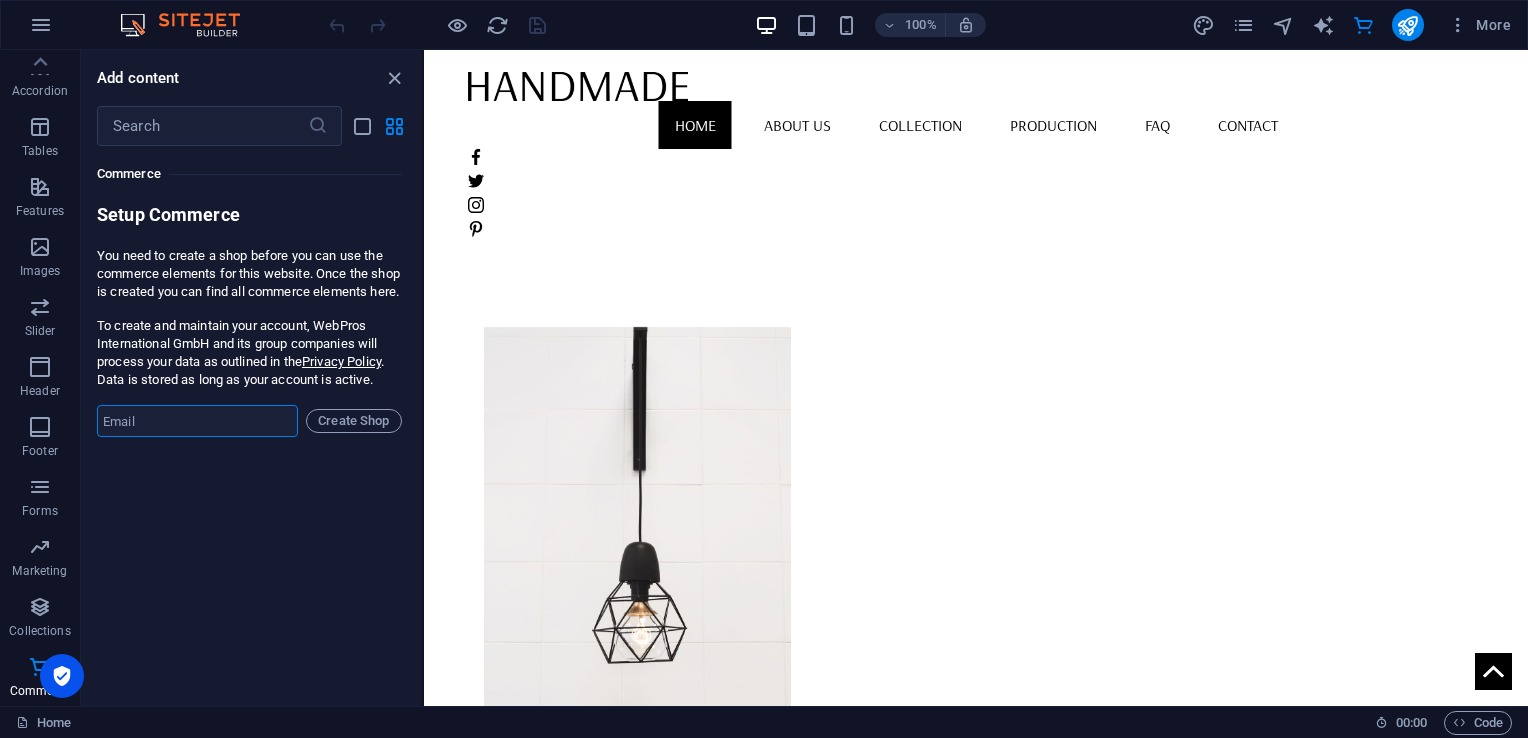 click at bounding box center (197, 421) 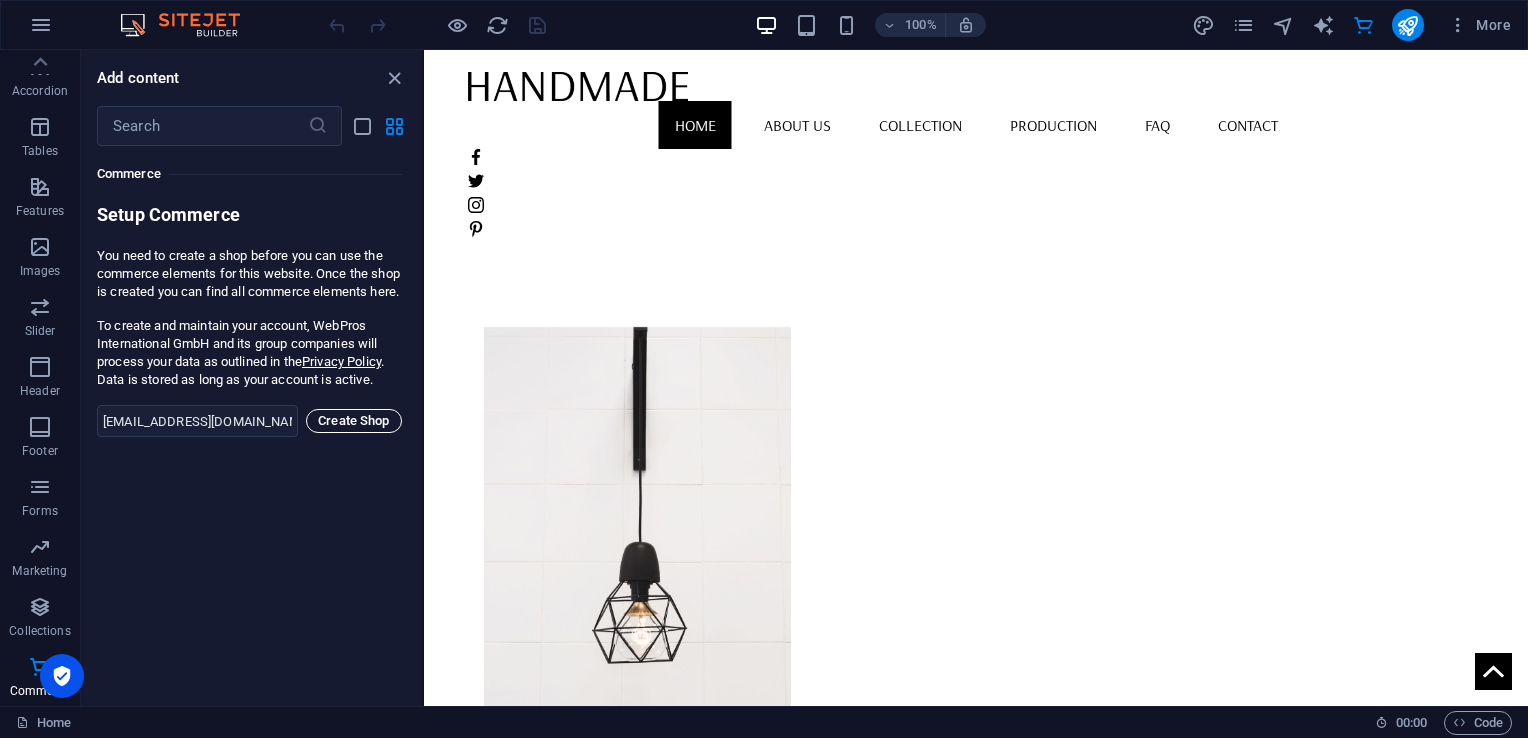 click on "Create Shop" at bounding box center [354, 421] 